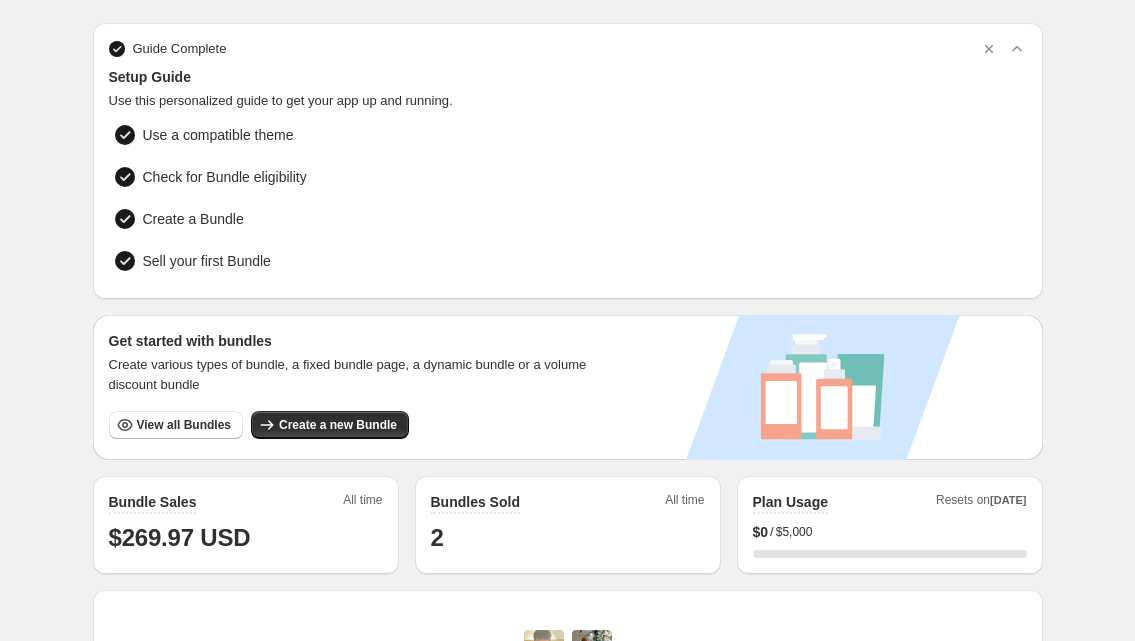 scroll, scrollTop: 0, scrollLeft: 0, axis: both 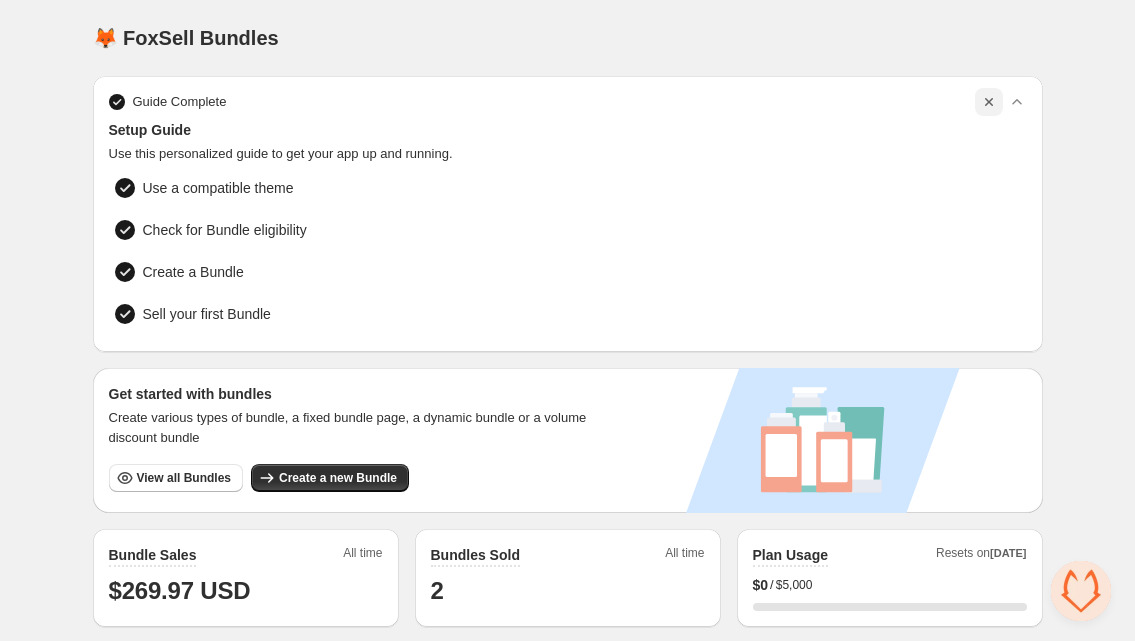 click 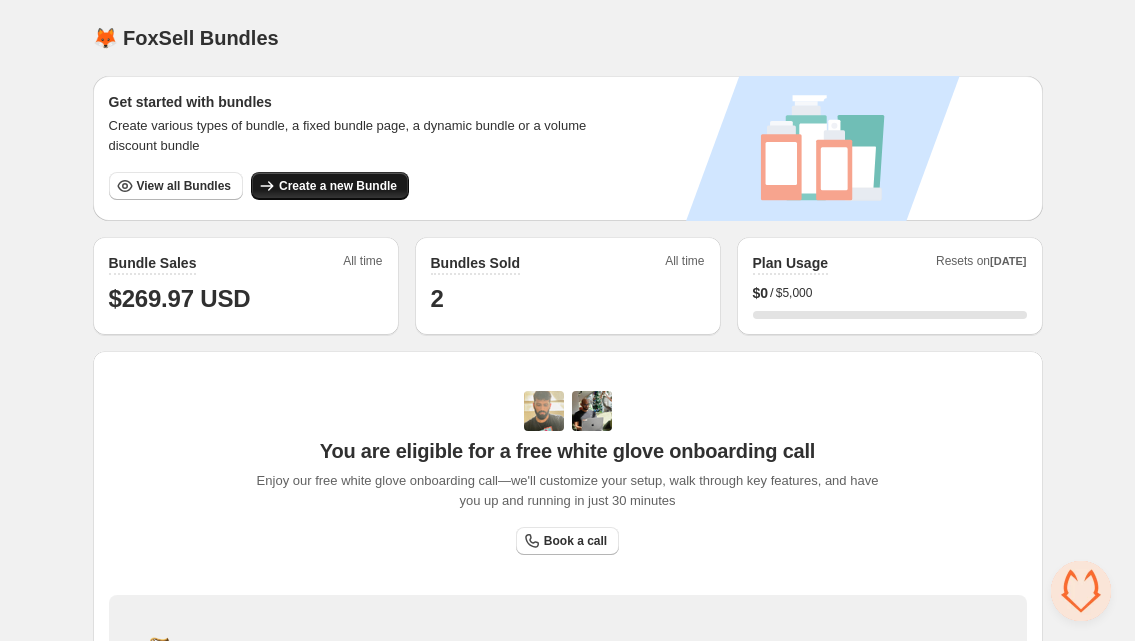 click on "Create a new Bundle" at bounding box center (330, 186) 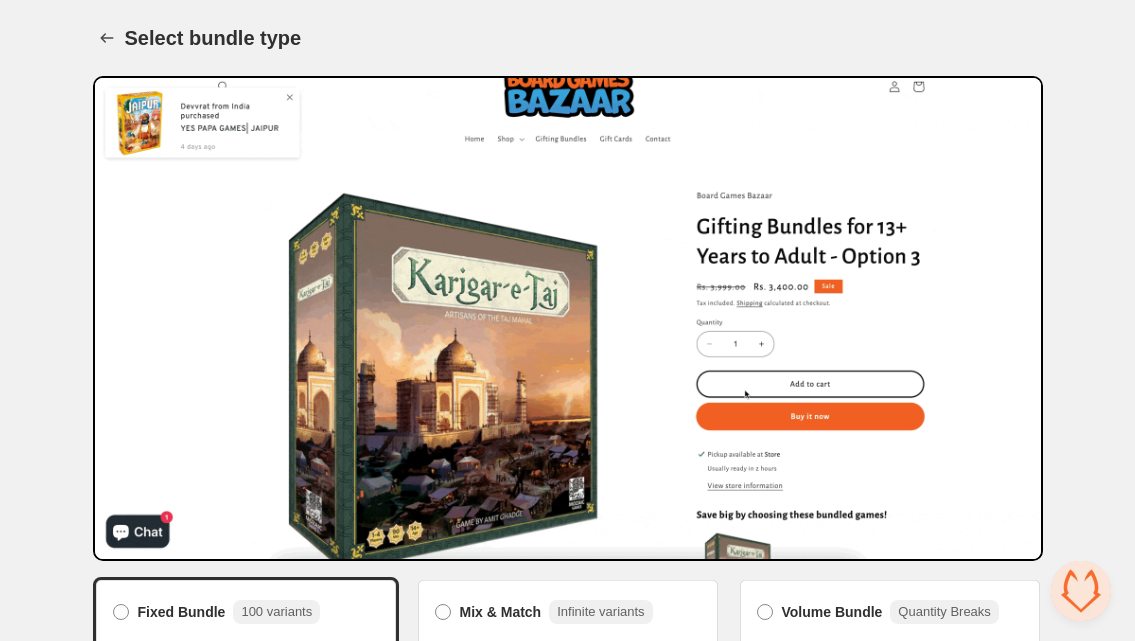 scroll, scrollTop: 122, scrollLeft: 0, axis: vertical 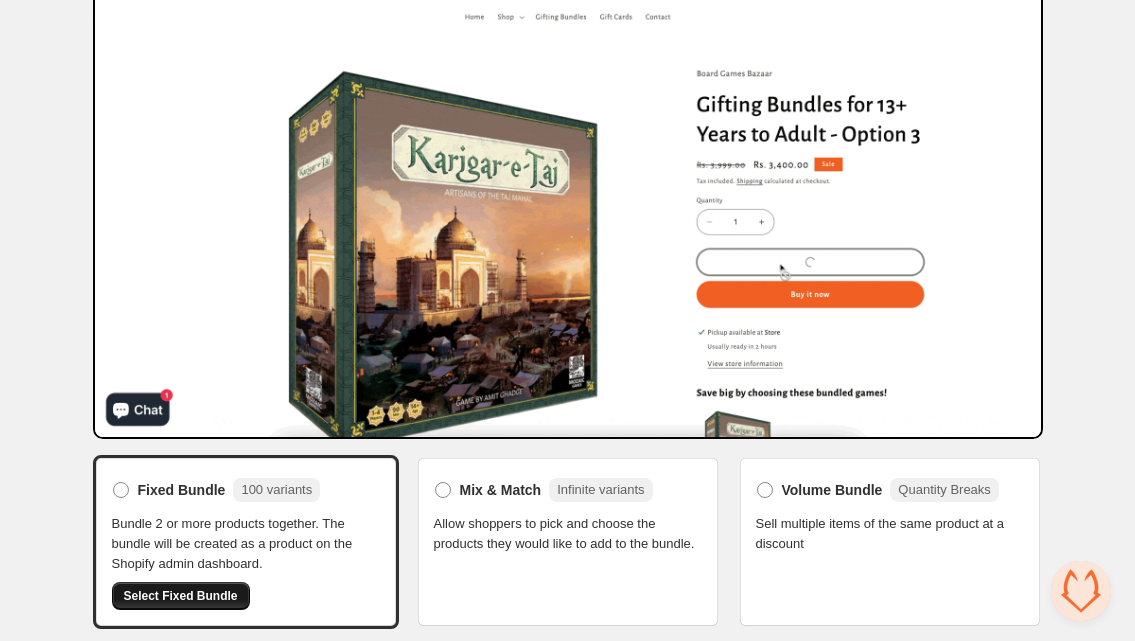 click on "Select Fixed Bundle" at bounding box center (181, 596) 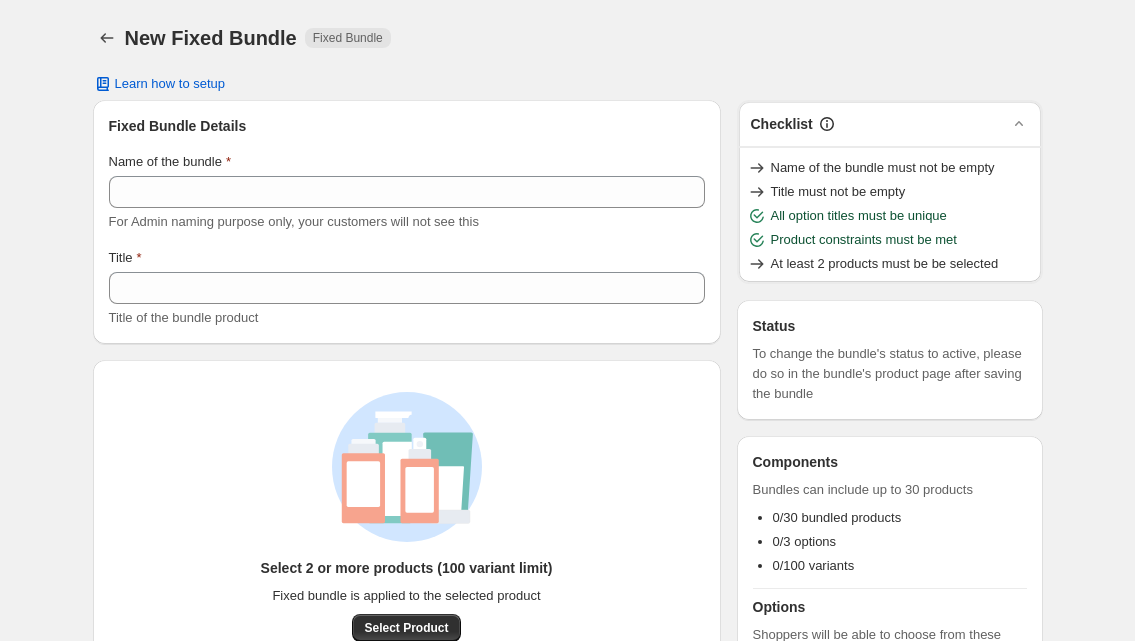 scroll, scrollTop: 0, scrollLeft: 0, axis: both 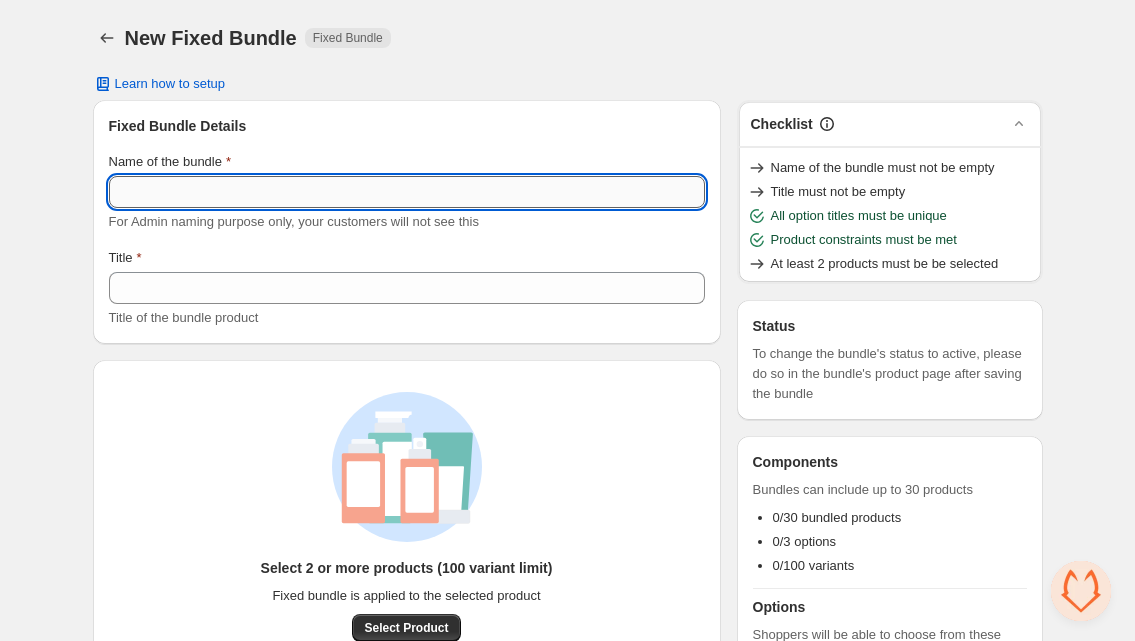 click on "Name of the bundle" at bounding box center (407, 192) 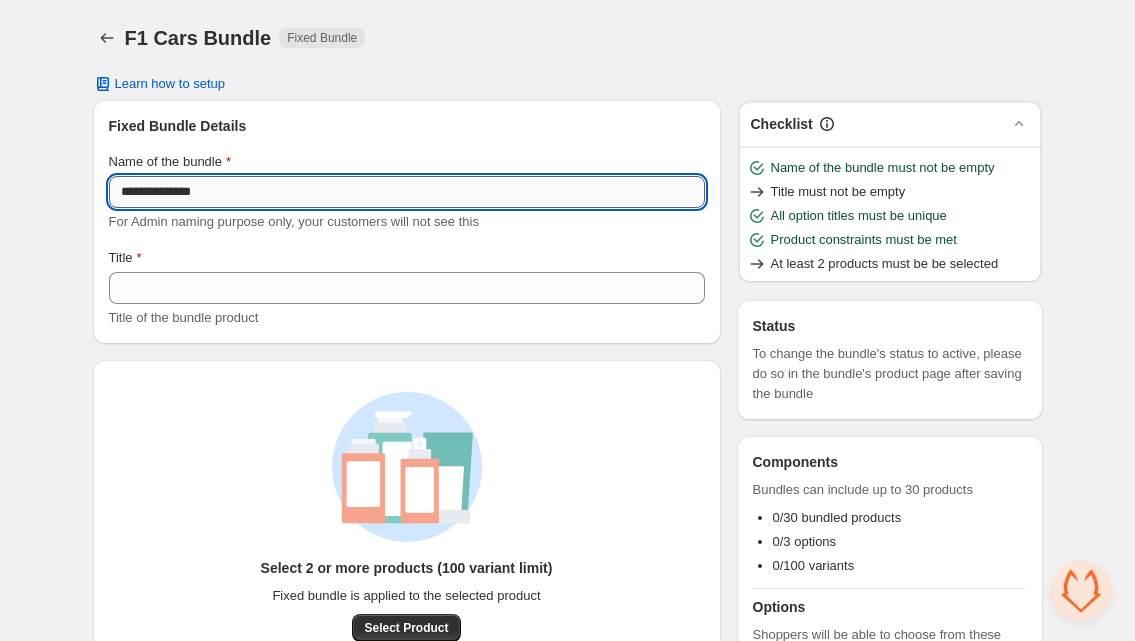 click on "**********" at bounding box center [407, 192] 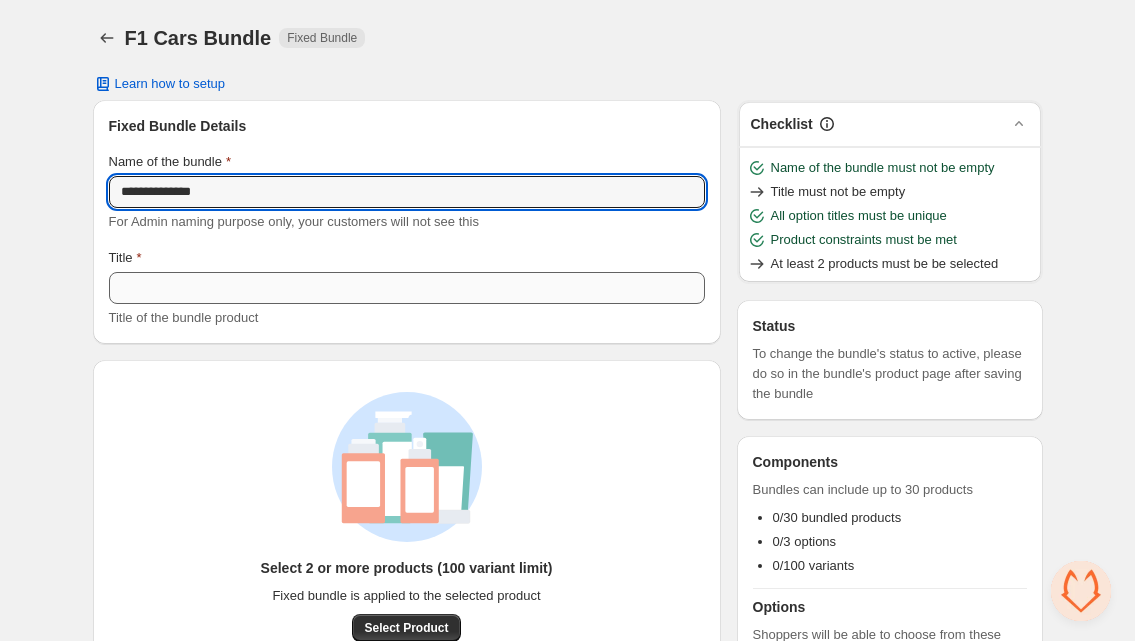 type on "**********" 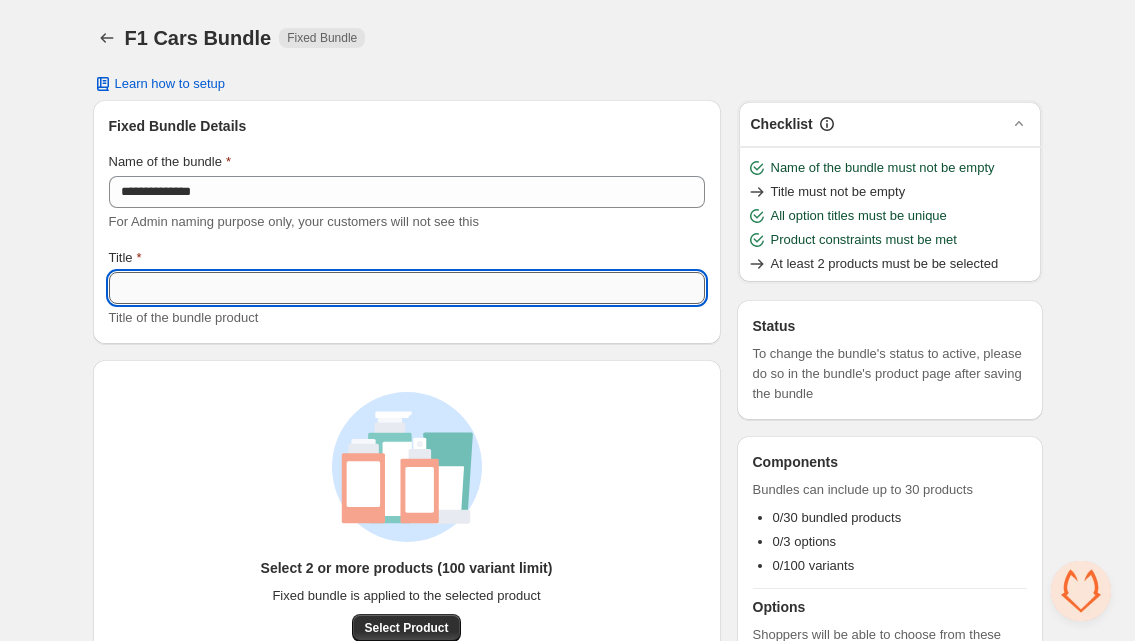 click on "Title" at bounding box center (407, 288) 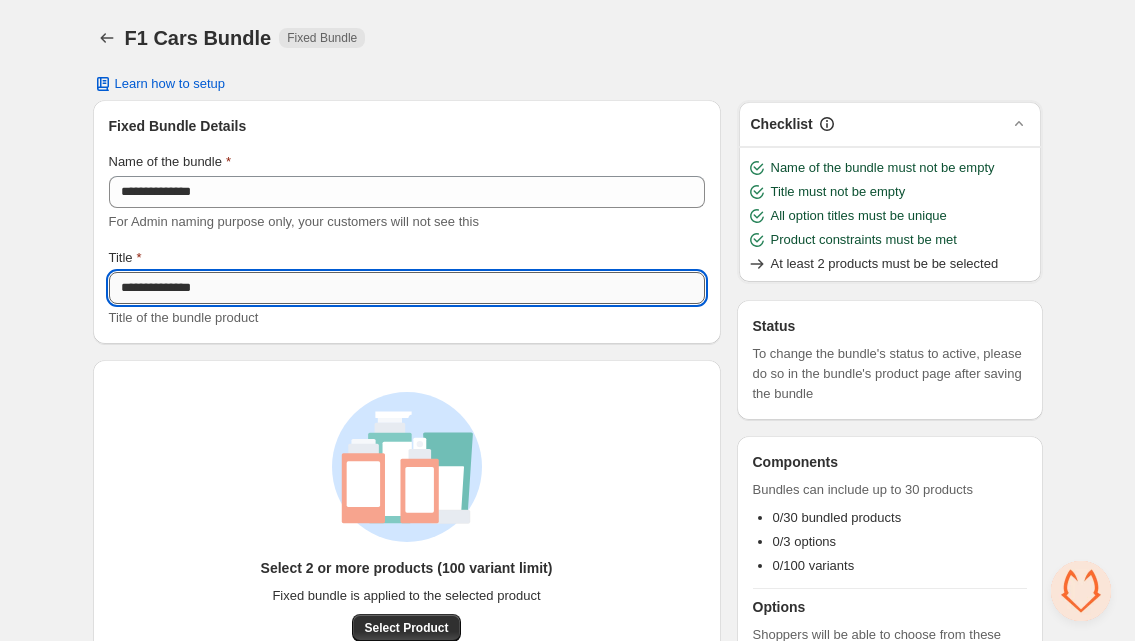 scroll, scrollTop: 162, scrollLeft: 0, axis: vertical 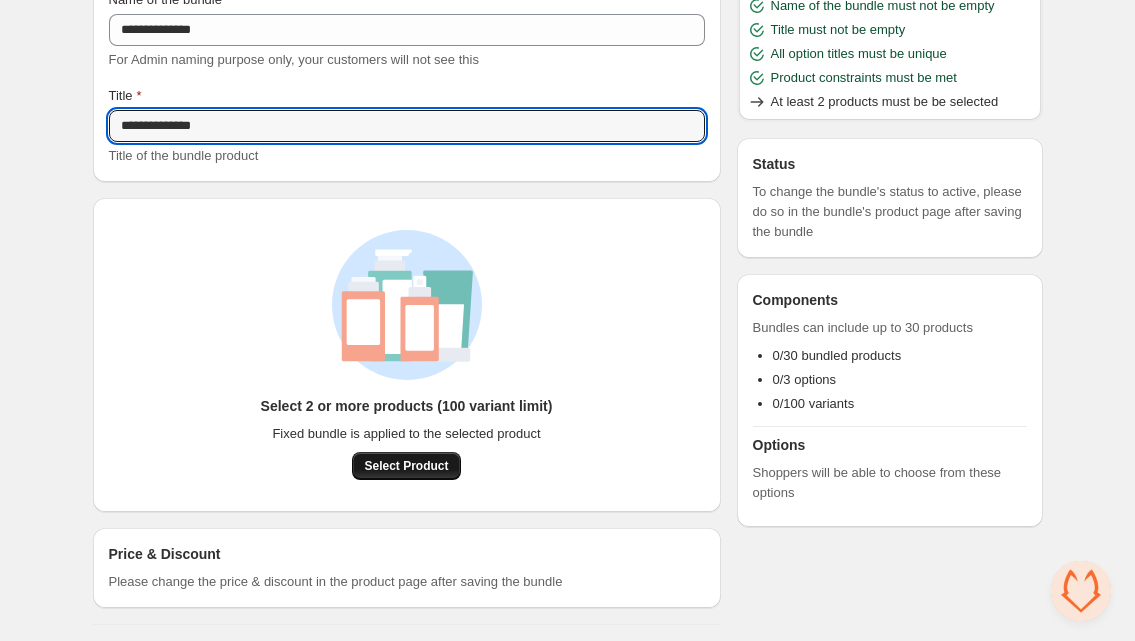 type on "**********" 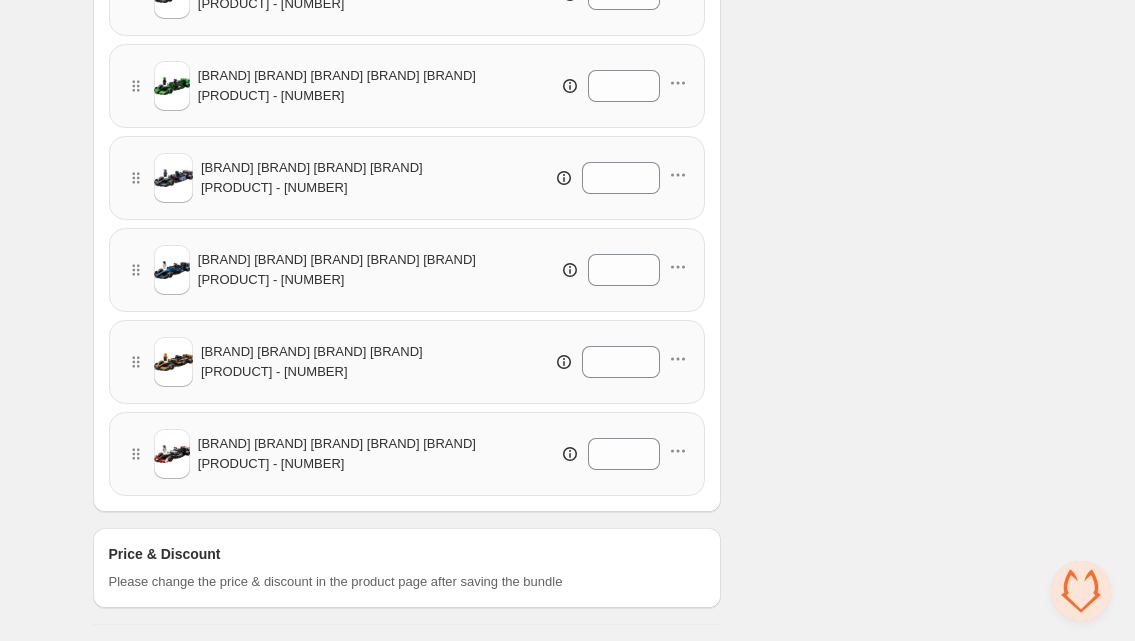 scroll, scrollTop: 0, scrollLeft: 0, axis: both 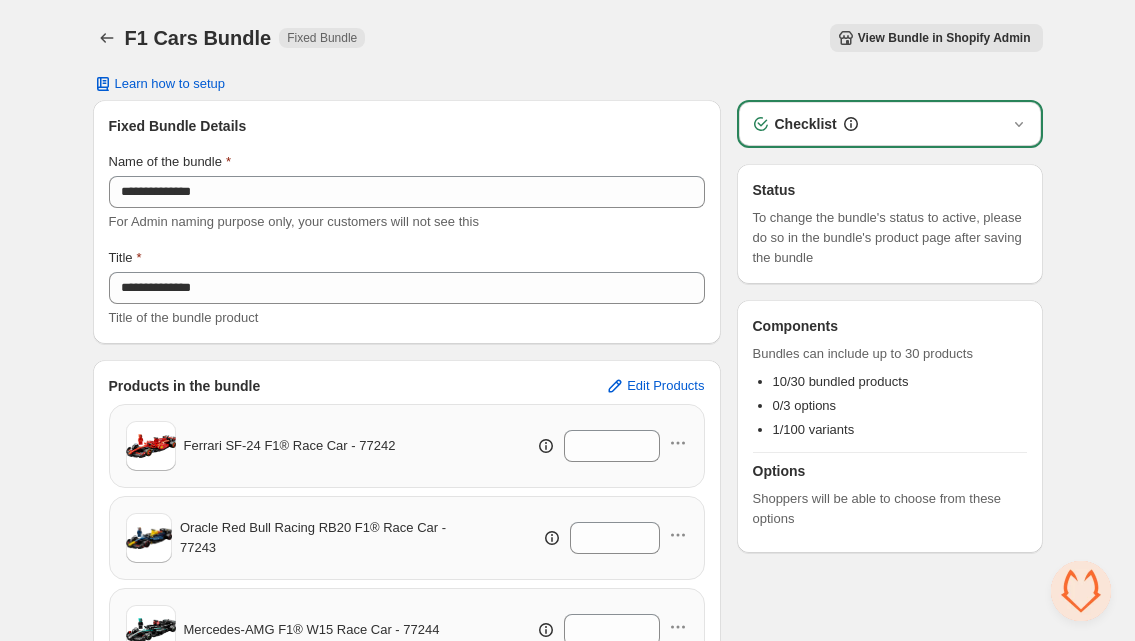 click on "View Bundle in Shopify Admin" at bounding box center [944, 38] 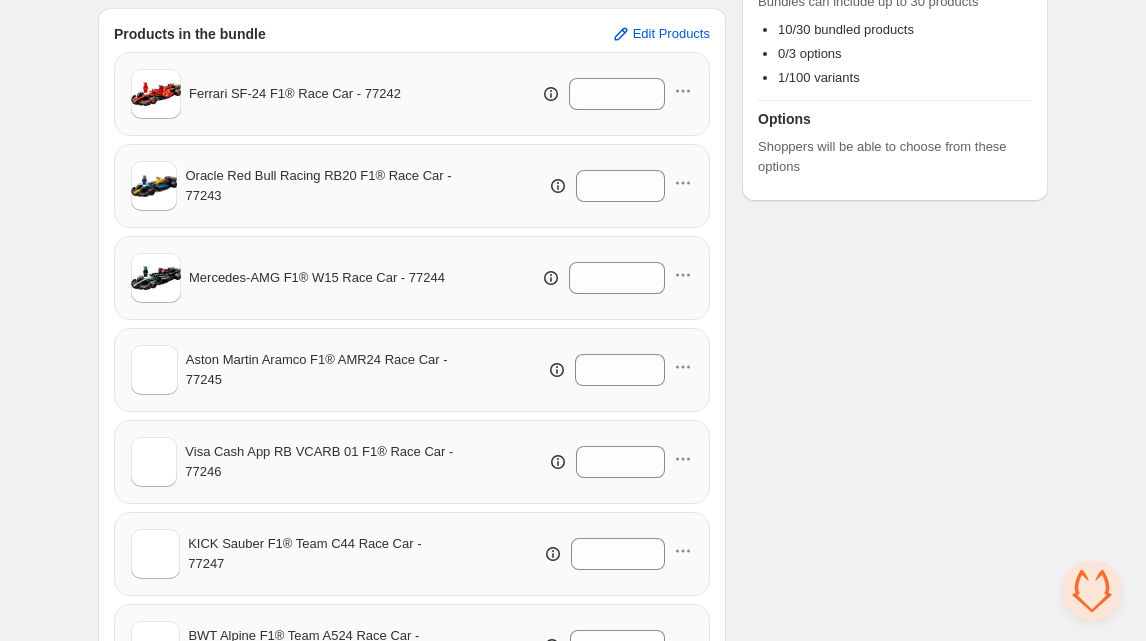 scroll, scrollTop: 385, scrollLeft: 0, axis: vertical 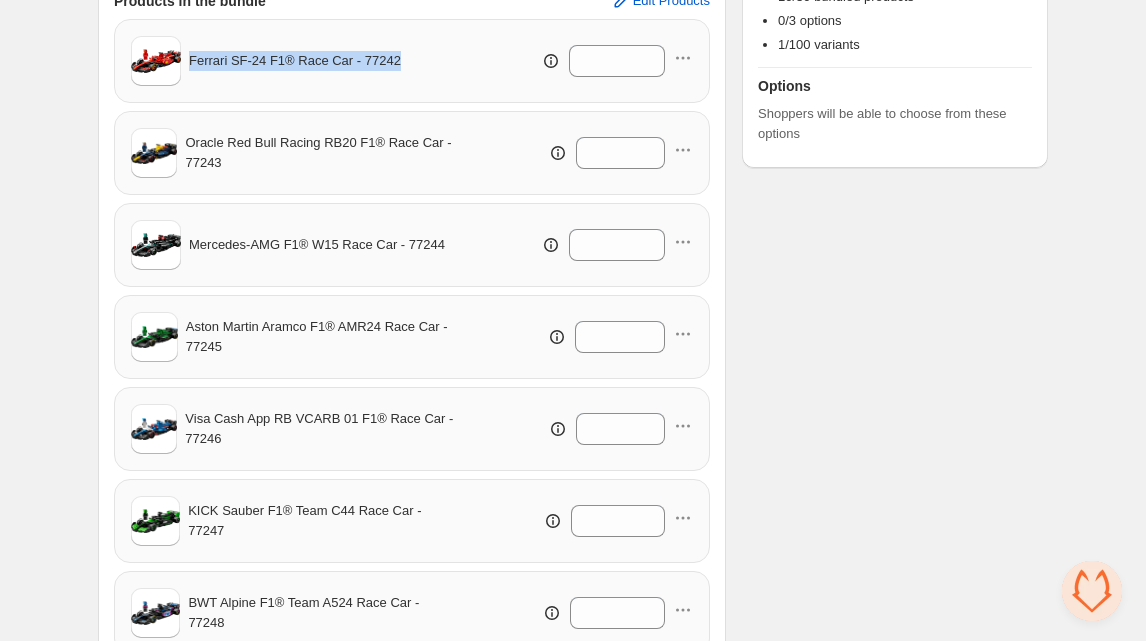 drag, startPoint x: 405, startPoint y: 61, endPoint x: 172, endPoint y: 60, distance: 233.00215 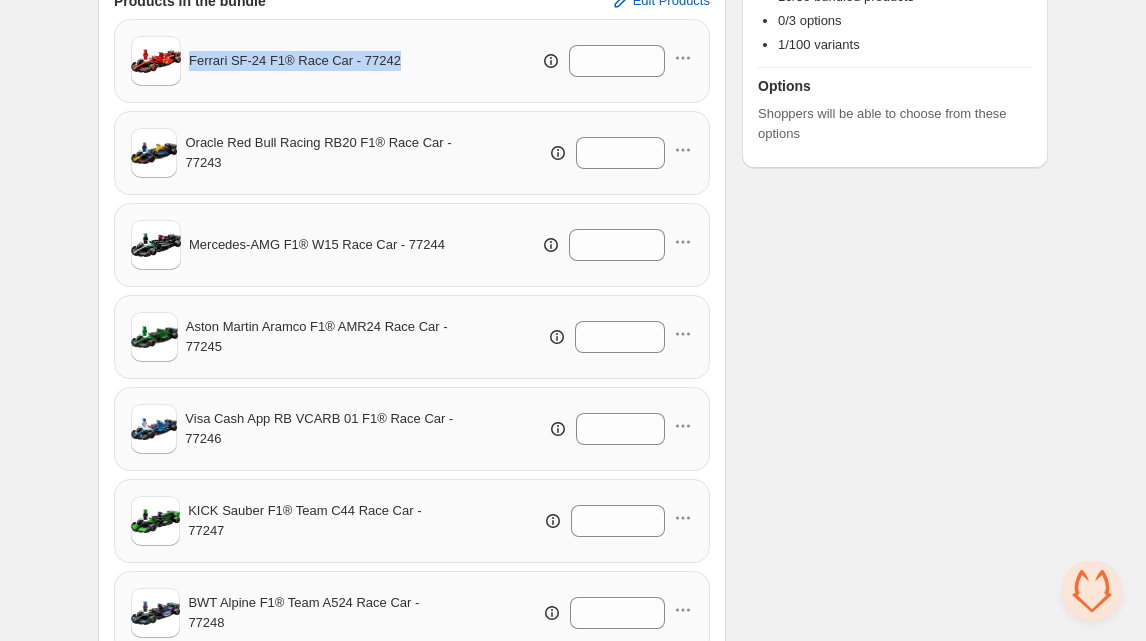 click on "Ferrari SF-24 F1® Race Car - 77242 *" at bounding box center [412, 61] 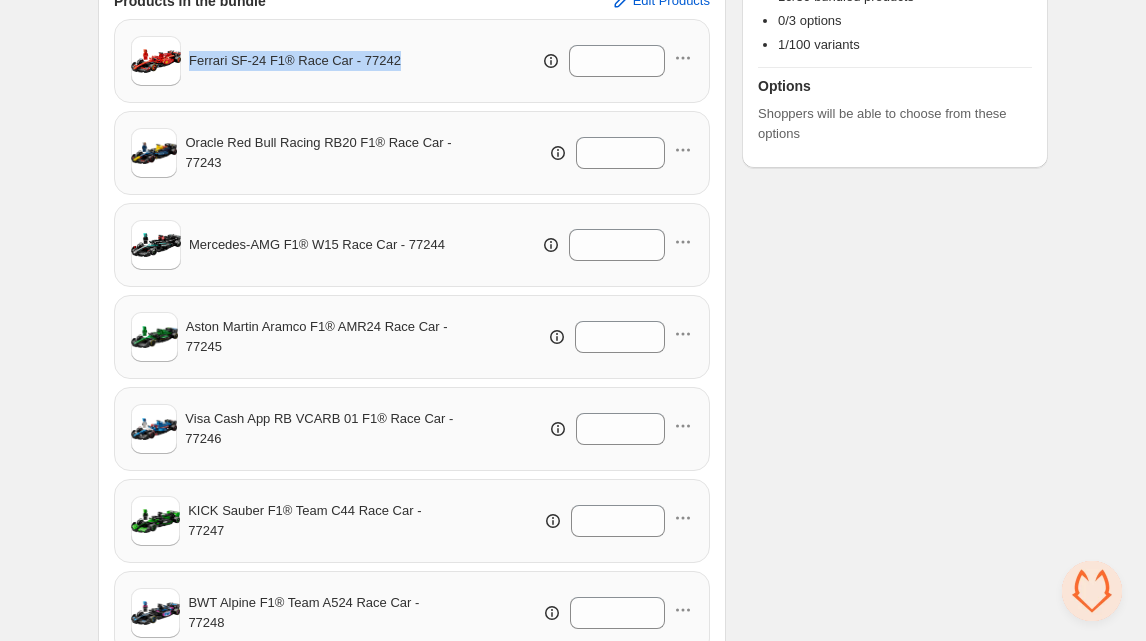 copy on "[BRAND] [BRAND] [BRAND] [BRAND] [BRAND] [PRODUCT] - [NUMBER]" 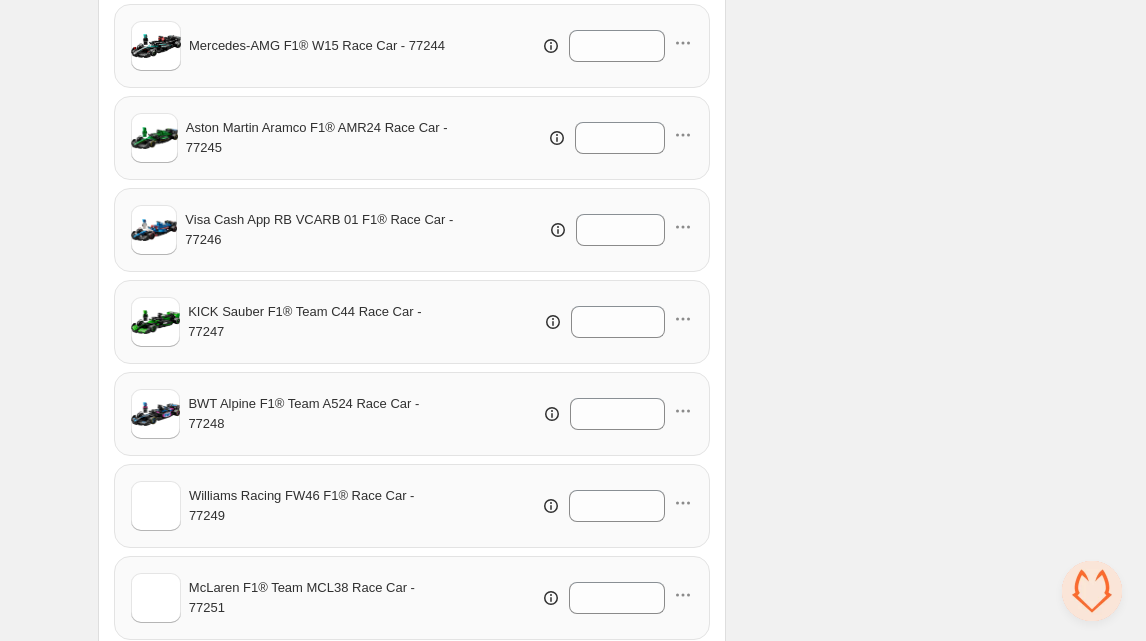 scroll, scrollTop: 591, scrollLeft: 0, axis: vertical 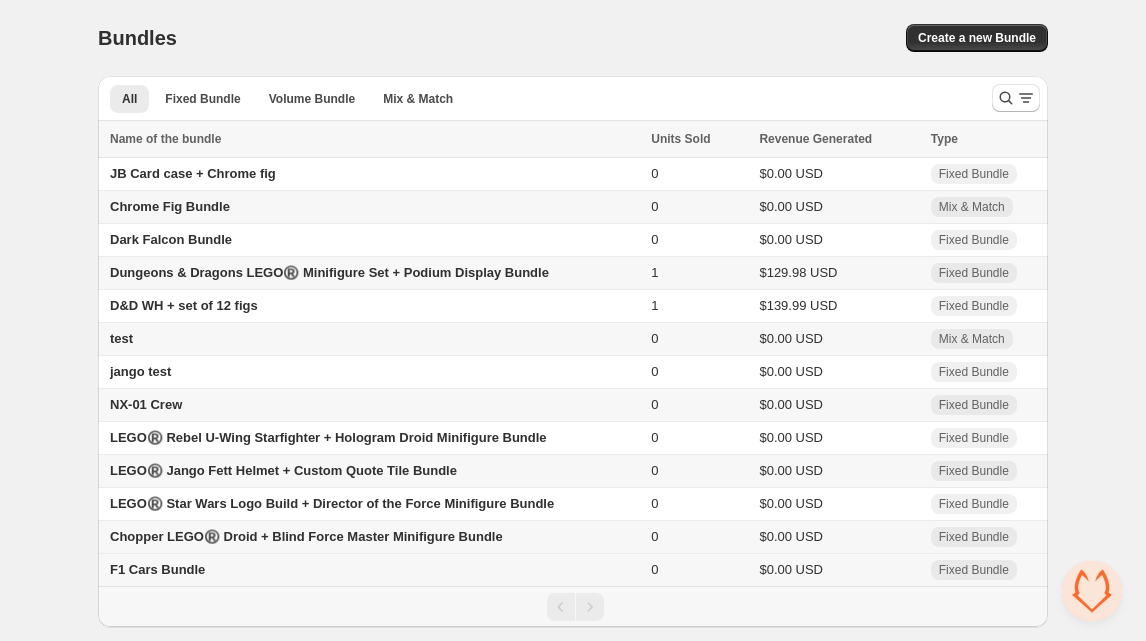 click on "F1 Cars Bundle" at bounding box center [371, 570] 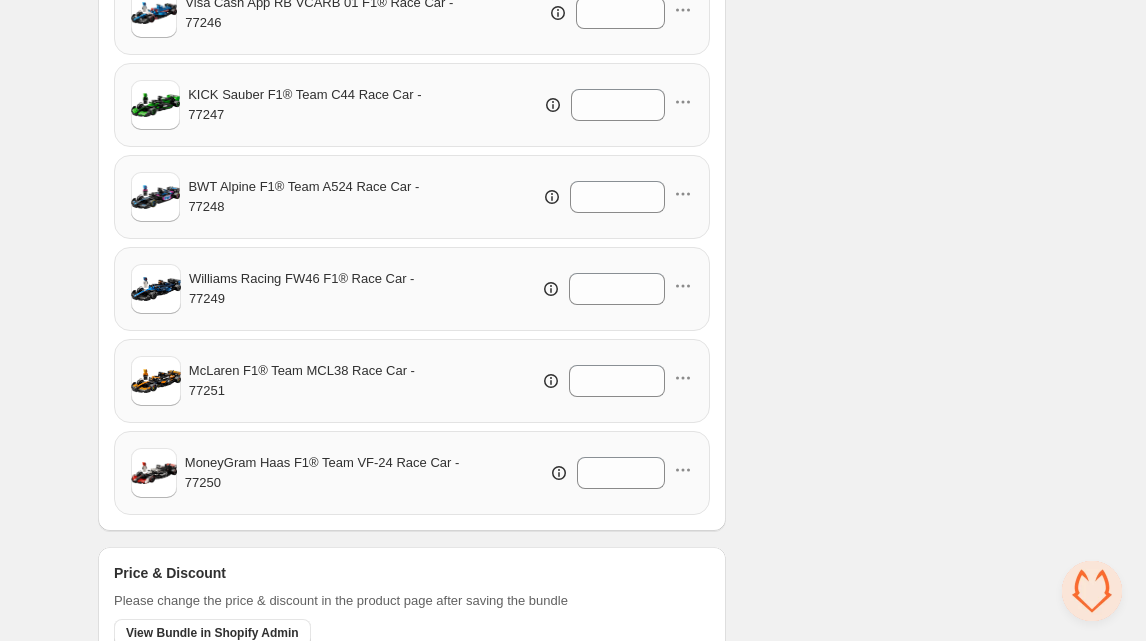 scroll, scrollTop: 884, scrollLeft: 0, axis: vertical 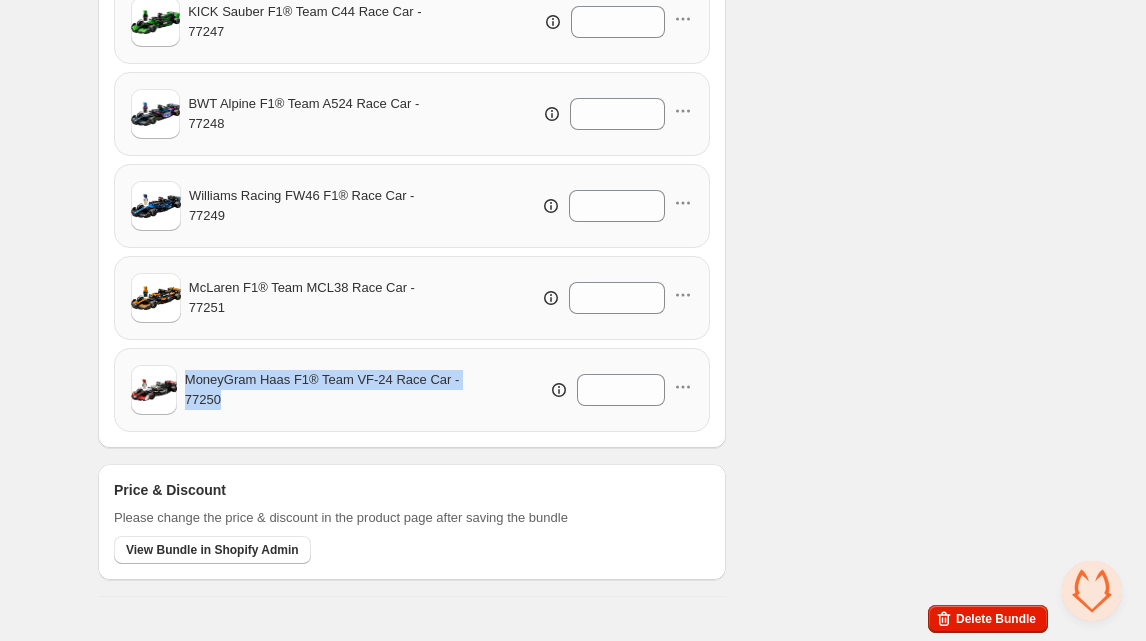 drag, startPoint x: 314, startPoint y: 410, endPoint x: 172, endPoint y: 378, distance: 145.56099 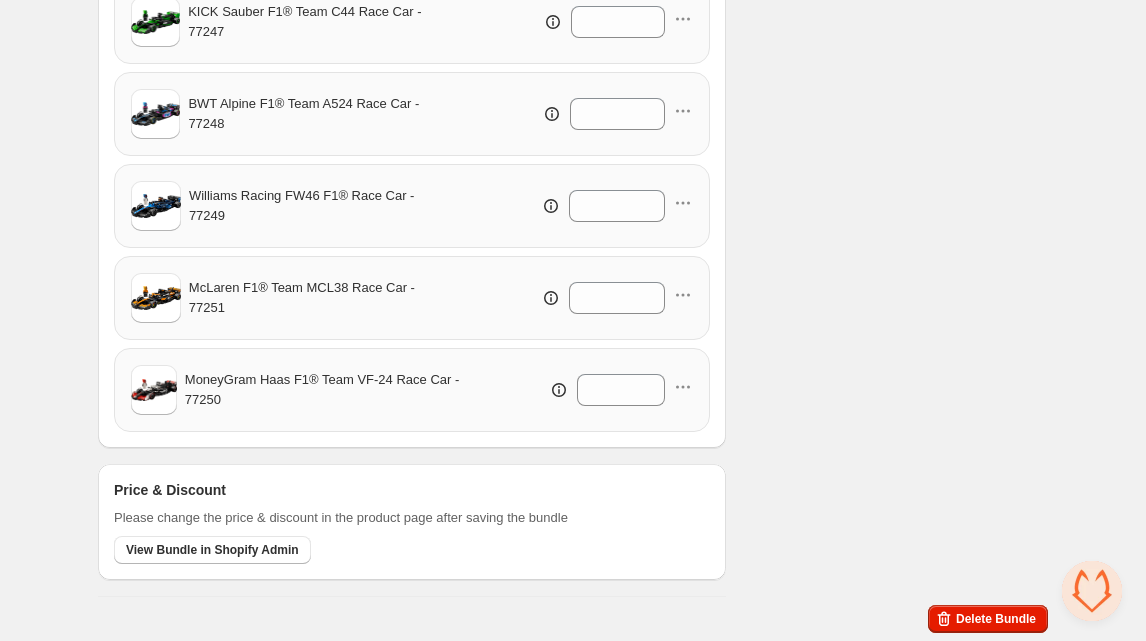 click on "MoneyGram Haas F1® Team VF-24 Race Car - 77250" at bounding box center [329, 390] 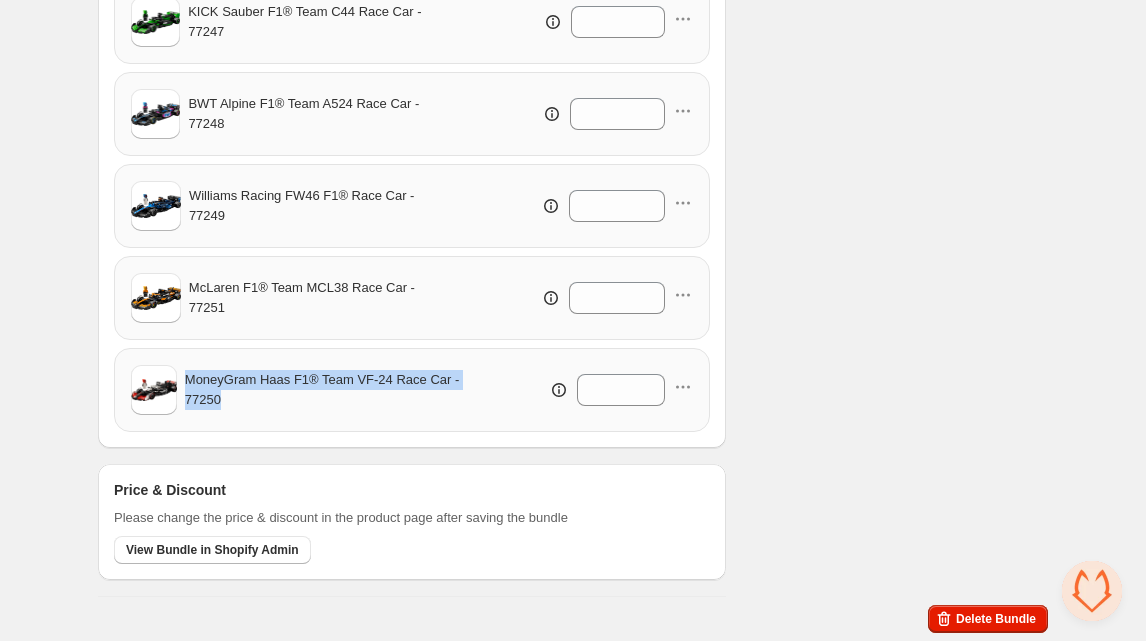 drag, startPoint x: 251, startPoint y: 405, endPoint x: 179, endPoint y: 387, distance: 74.215904 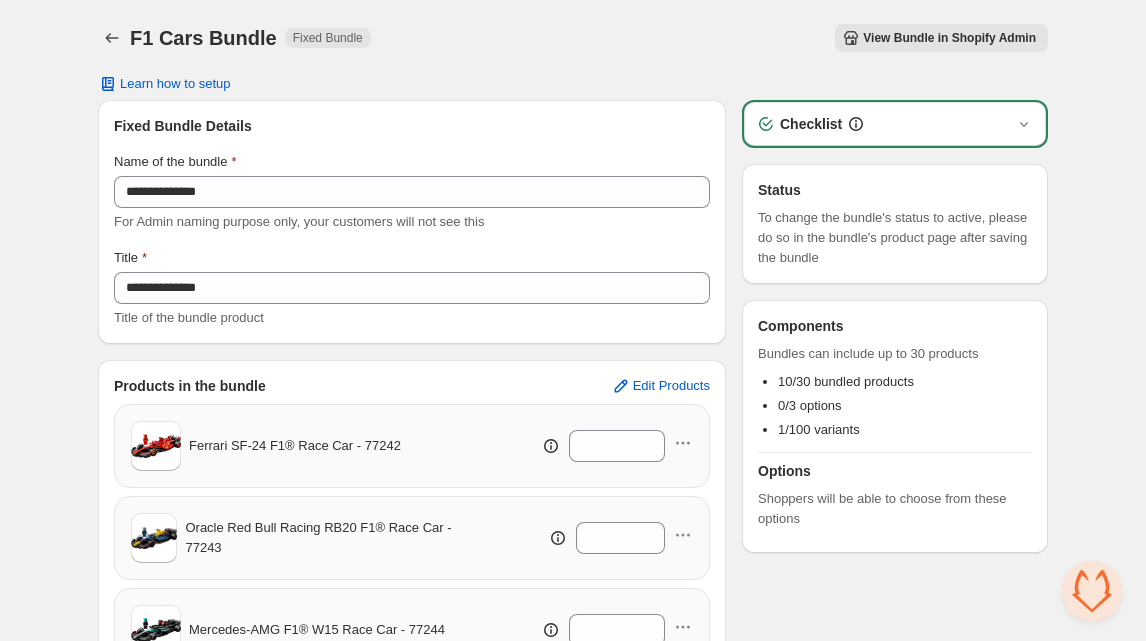 click on "View Bundle in Shopify Admin" at bounding box center (949, 38) 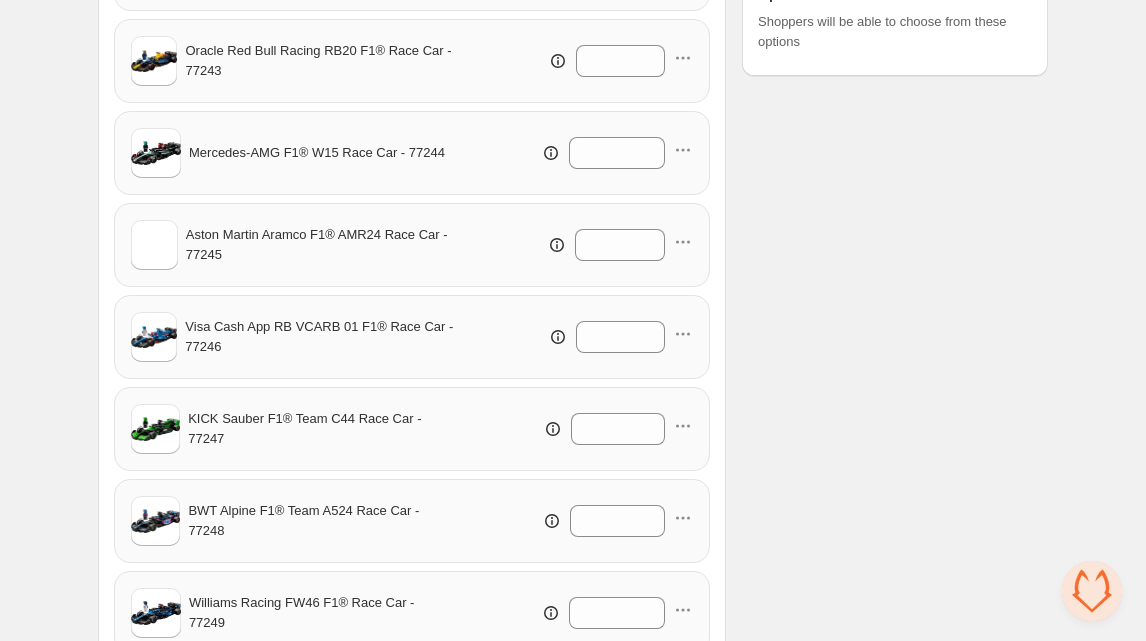 scroll, scrollTop: 884, scrollLeft: 0, axis: vertical 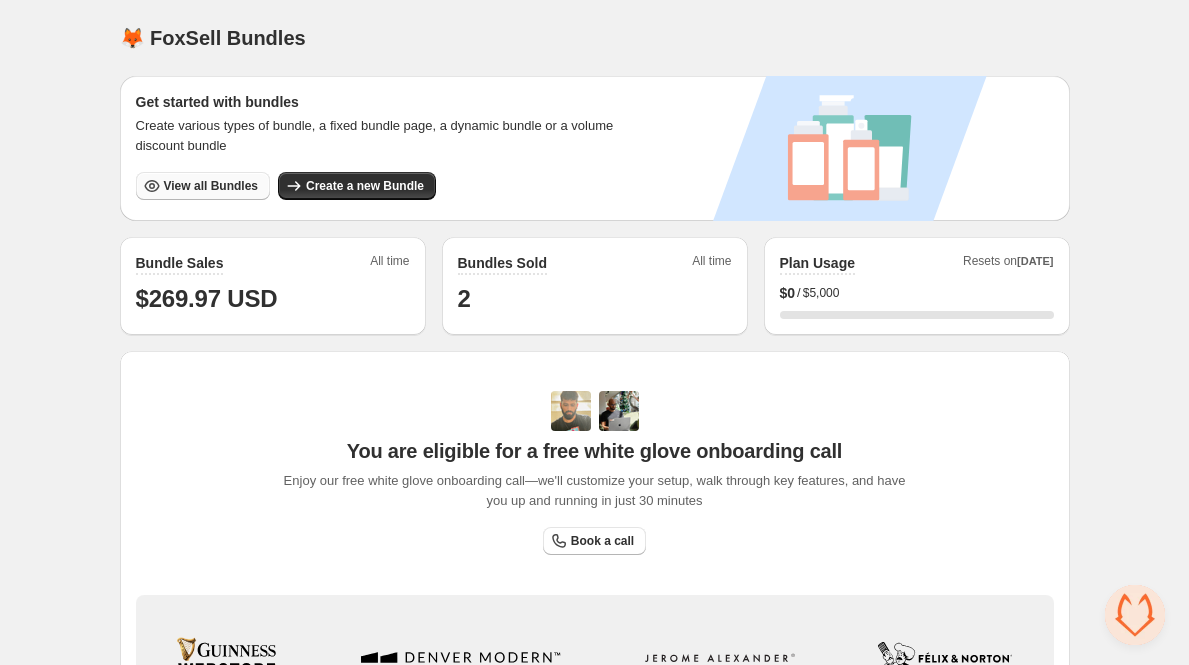 click on "View all Bundles" at bounding box center (211, 186) 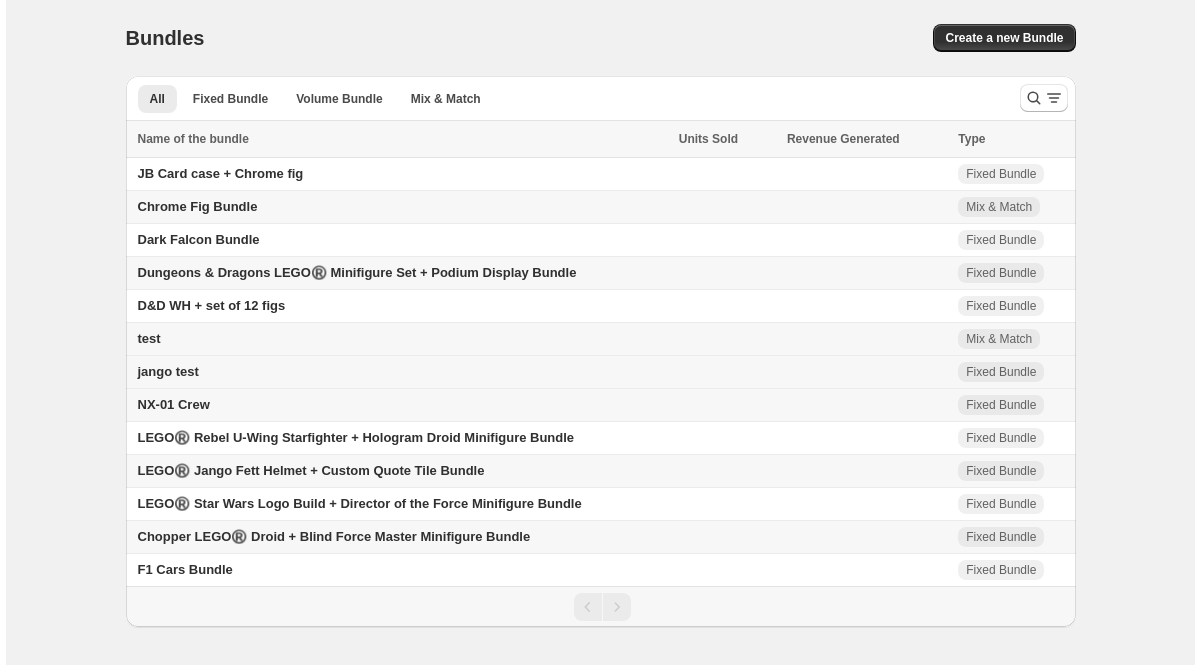 scroll, scrollTop: 0, scrollLeft: 0, axis: both 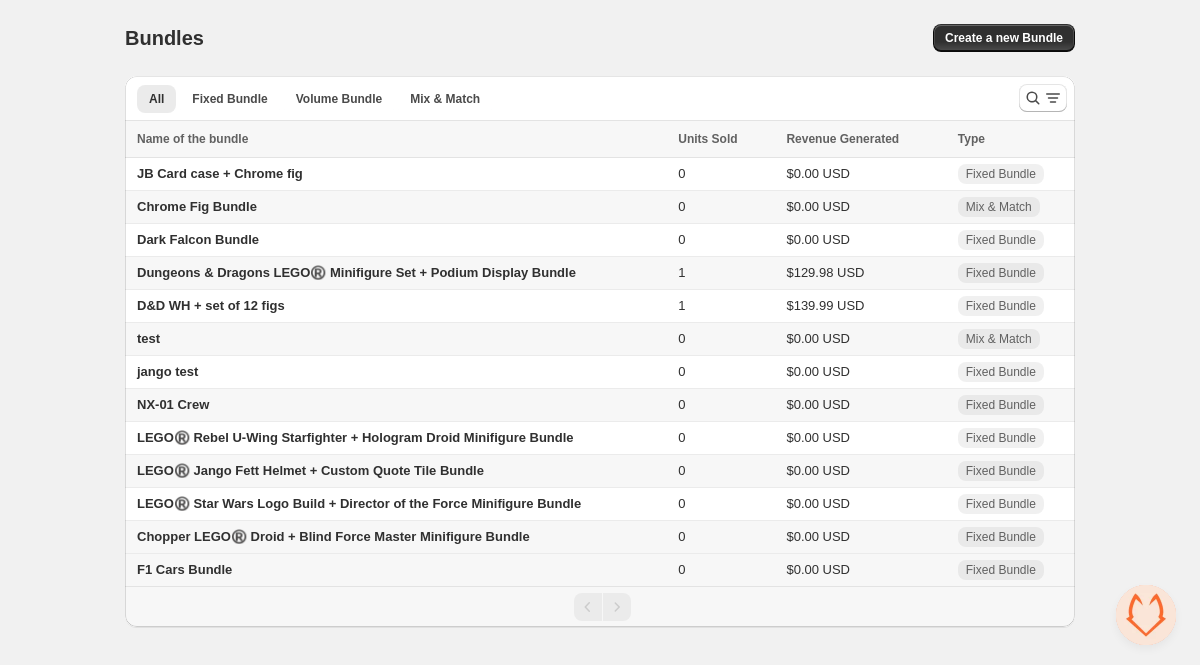 click on "F1 Cars Bundle" at bounding box center (184, 569) 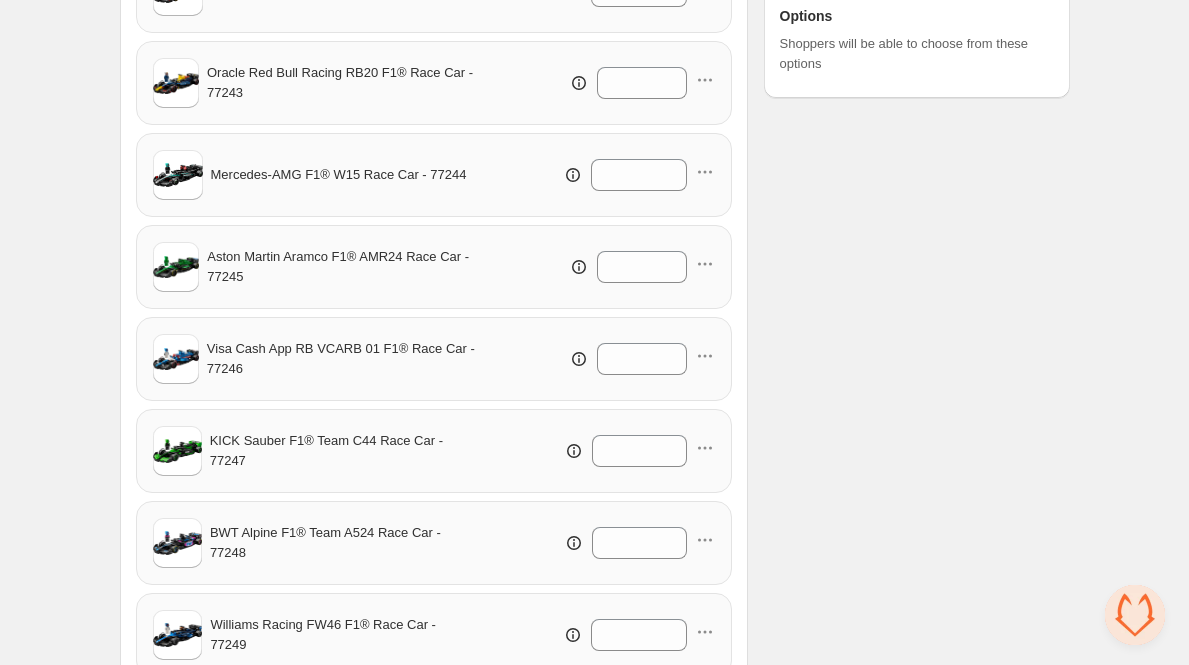 scroll, scrollTop: 454, scrollLeft: 0, axis: vertical 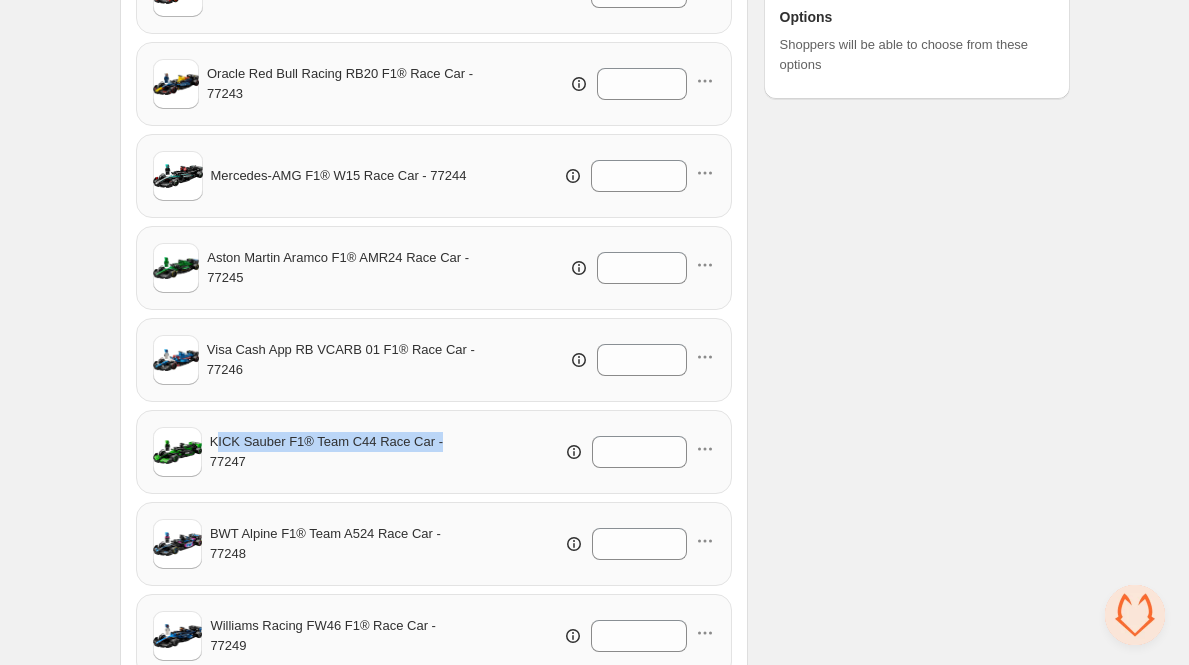 drag, startPoint x: 461, startPoint y: 445, endPoint x: 213, endPoint y: 440, distance: 248.0504 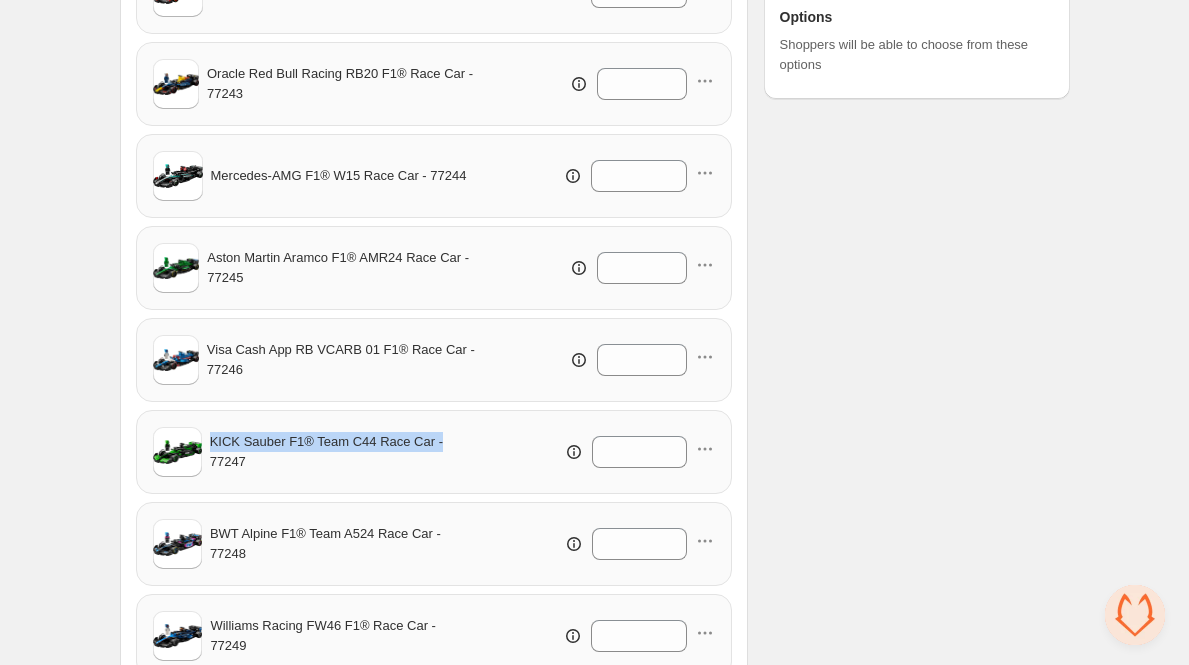 drag, startPoint x: 208, startPoint y: 438, endPoint x: 472, endPoint y: 432, distance: 264.06818 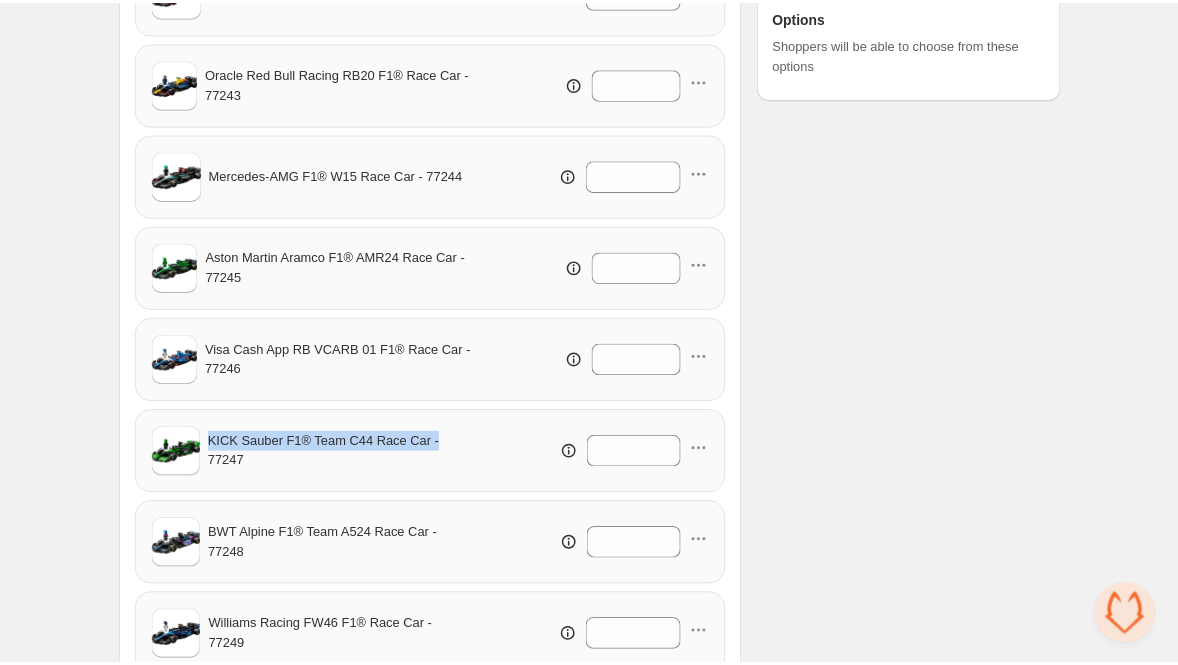 scroll, scrollTop: 0, scrollLeft: 0, axis: both 